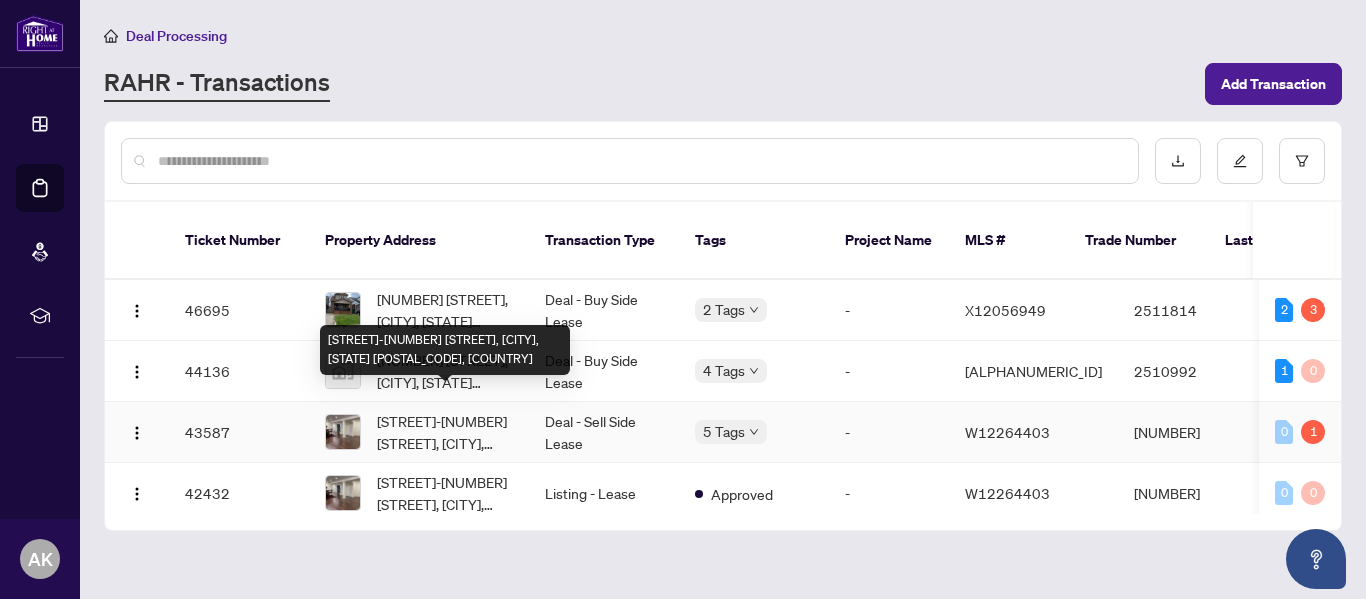 scroll, scrollTop: 0, scrollLeft: 0, axis: both 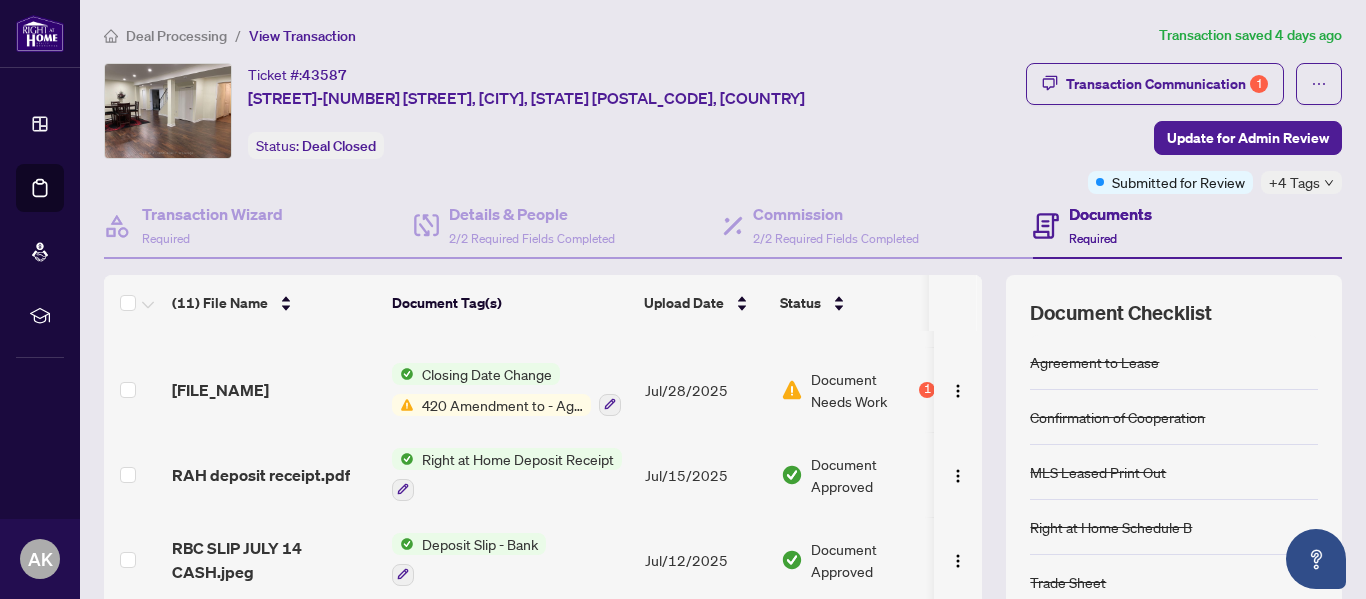 click on "420 Amendment to - Agreement to Lease - Residential" at bounding box center (502, 405) 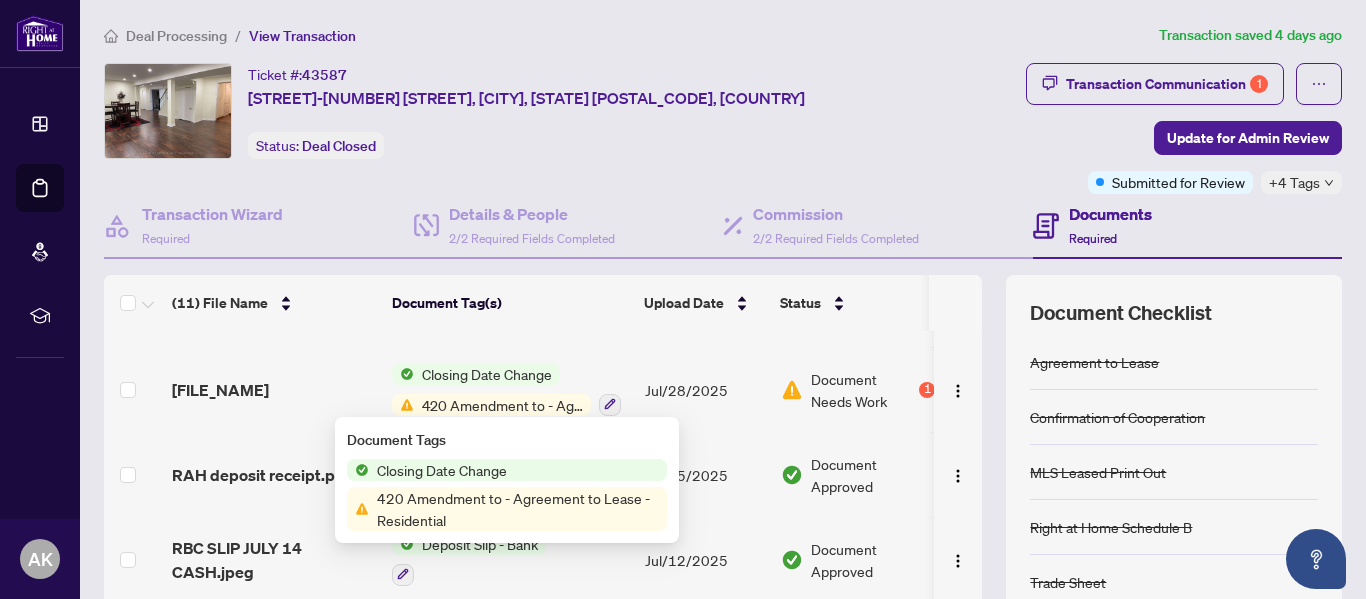 click on "420 Amendment to - Agreement to Lease - Residential" at bounding box center (502, 405) 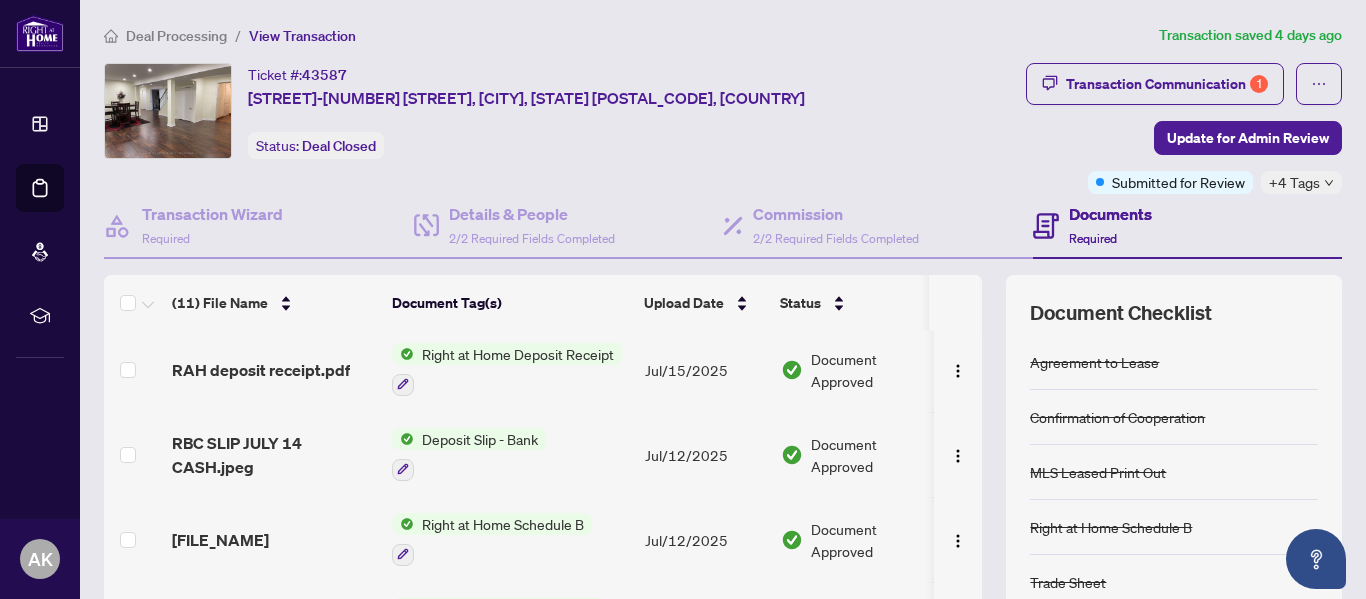 scroll, scrollTop: 630, scrollLeft: 0, axis: vertical 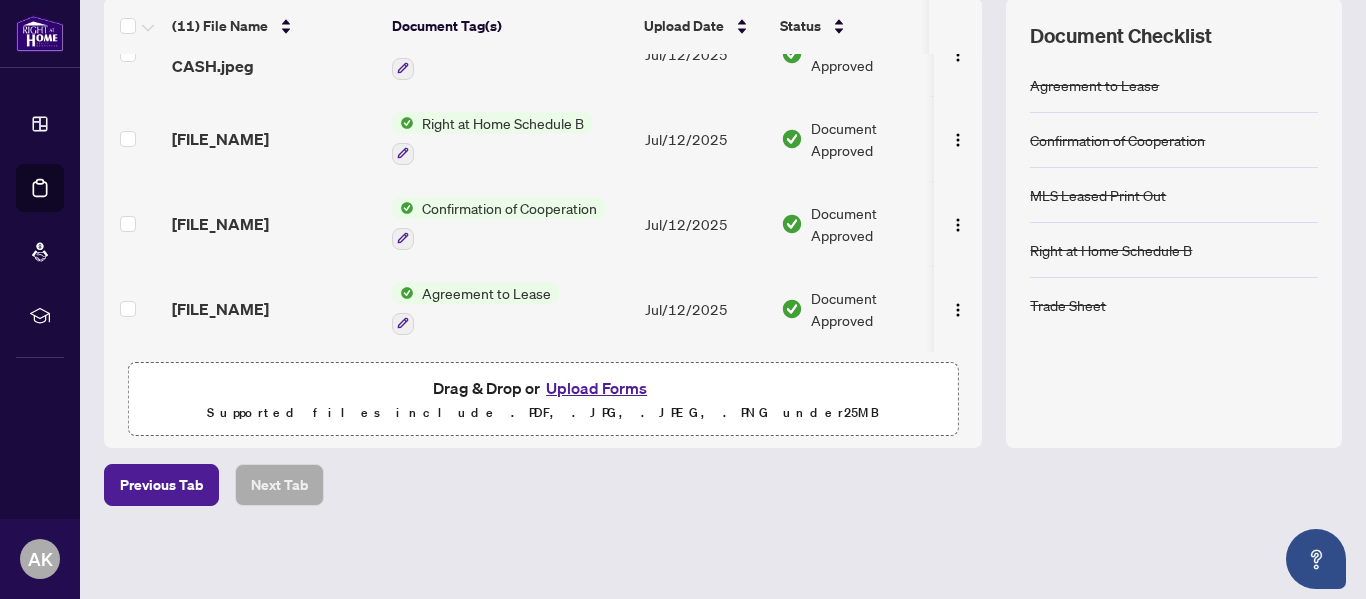 click on "Upload Forms" at bounding box center (596, 388) 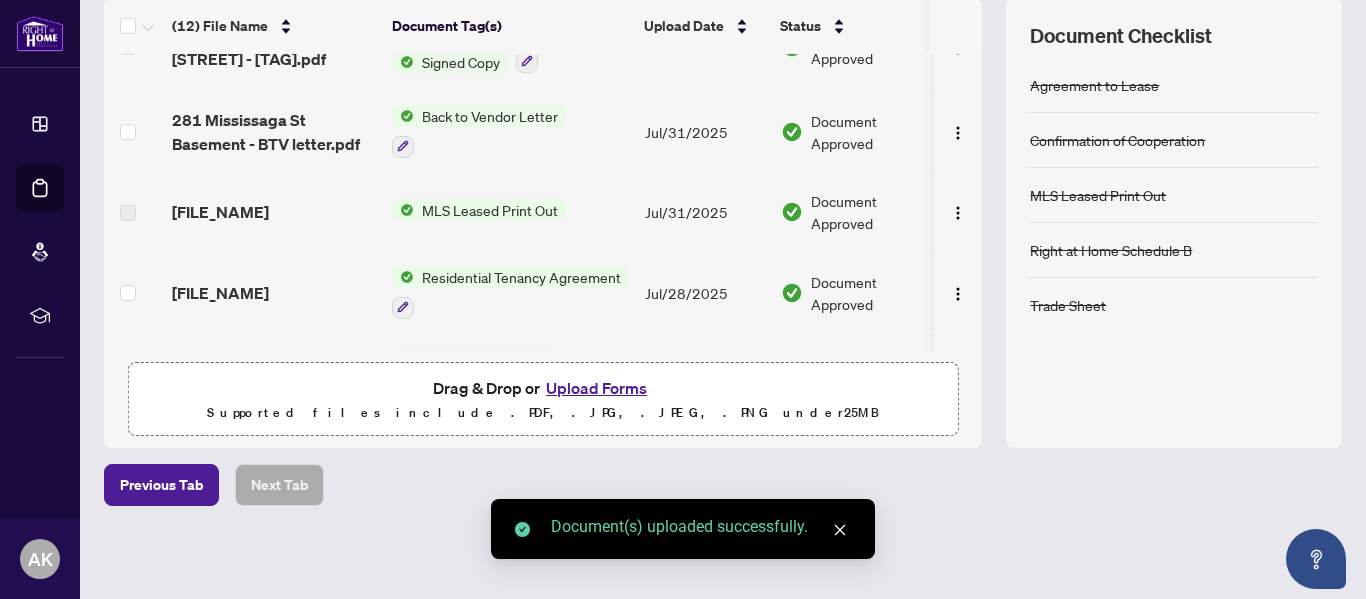 scroll, scrollTop: 0, scrollLeft: 0, axis: both 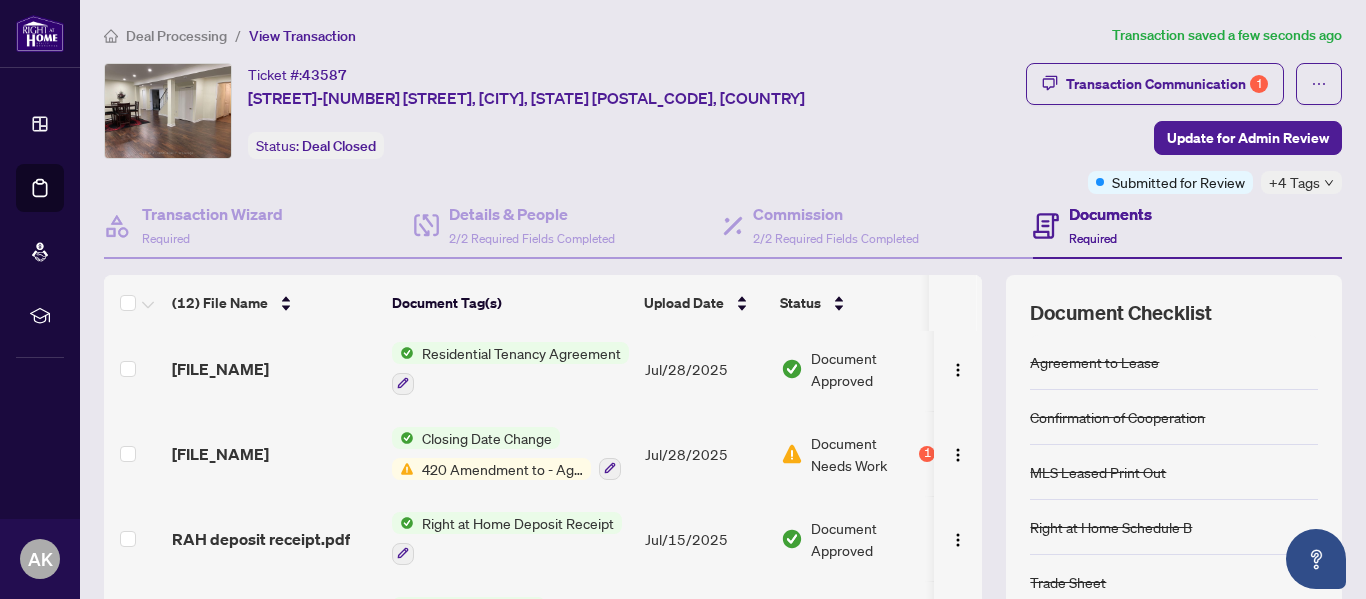 click on "420 Amendment to - Agreement to Lease - Residential" at bounding box center [502, 469] 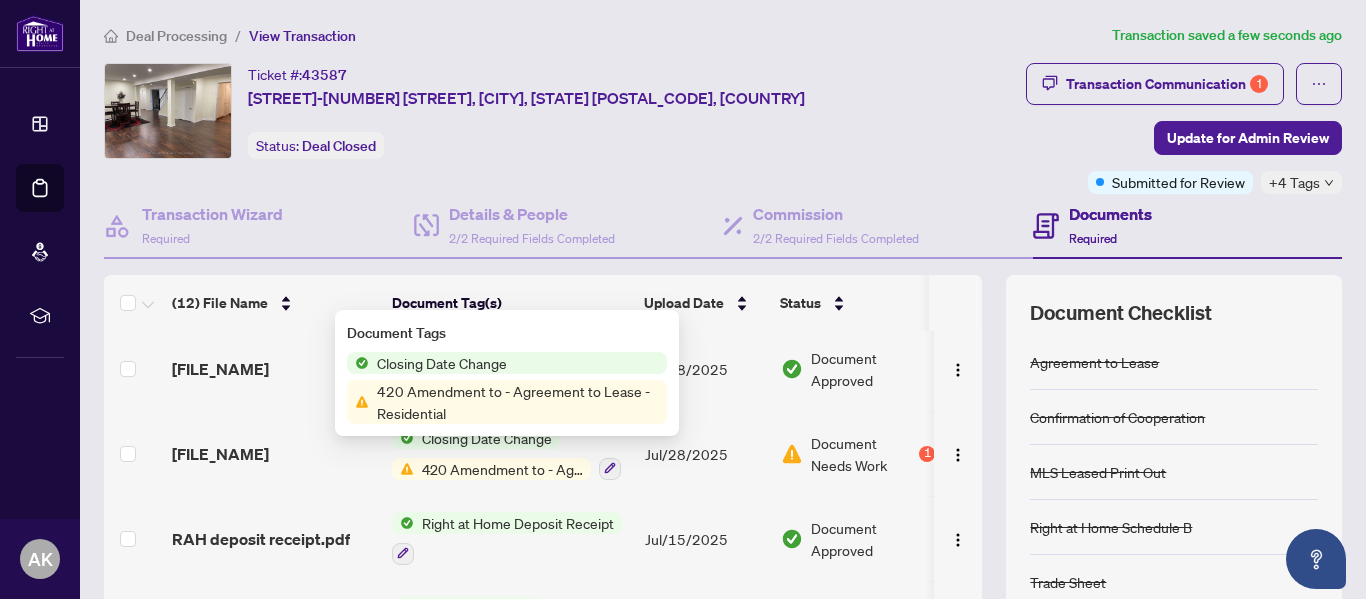 click on "420 Amendment to - Agreement to Lease - Residential" at bounding box center (502, 469) 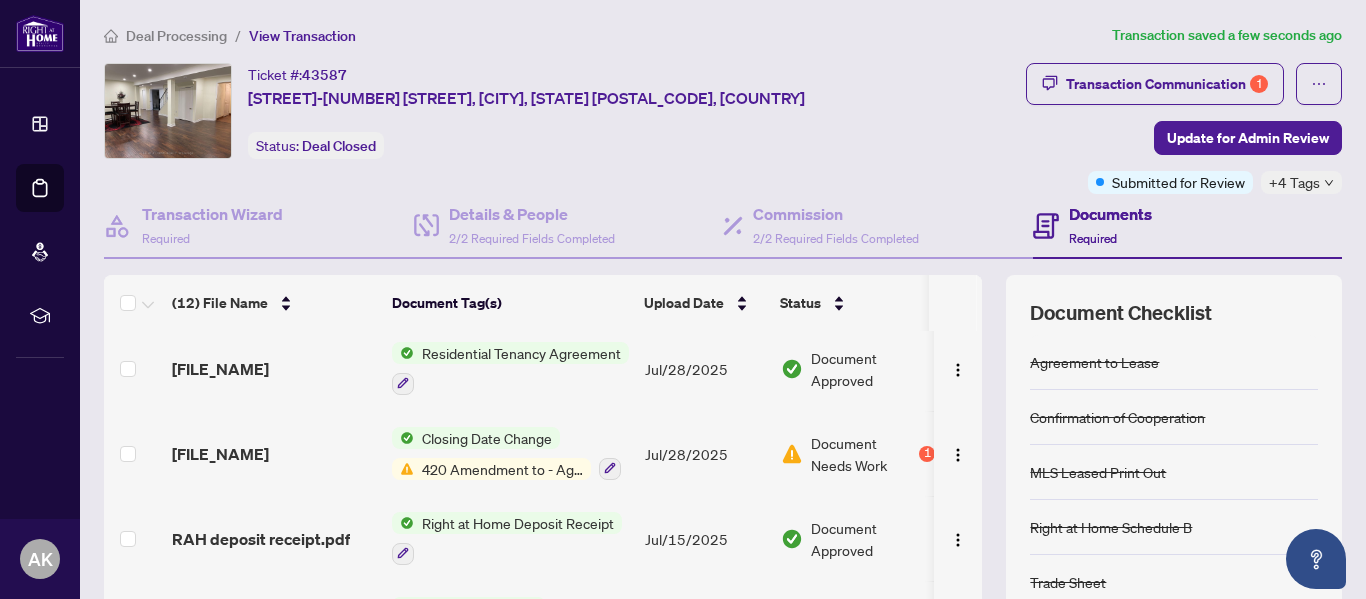 scroll, scrollTop: 0, scrollLeft: 0, axis: both 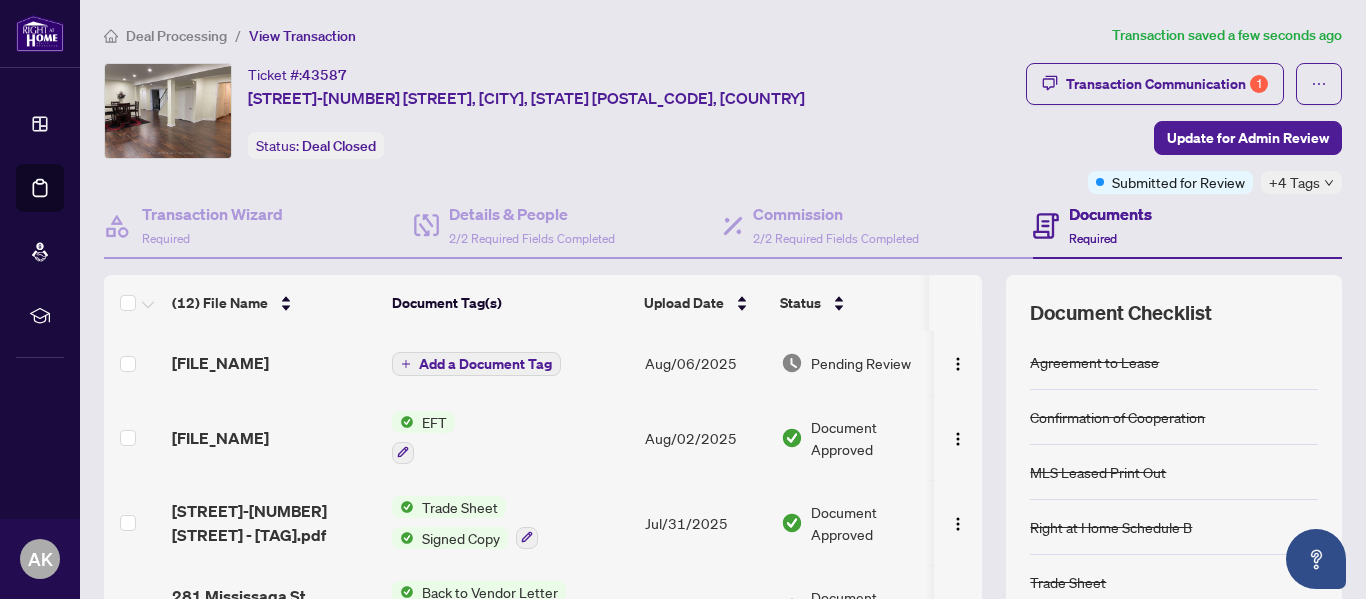 click on "Add a Document Tag" at bounding box center (485, 364) 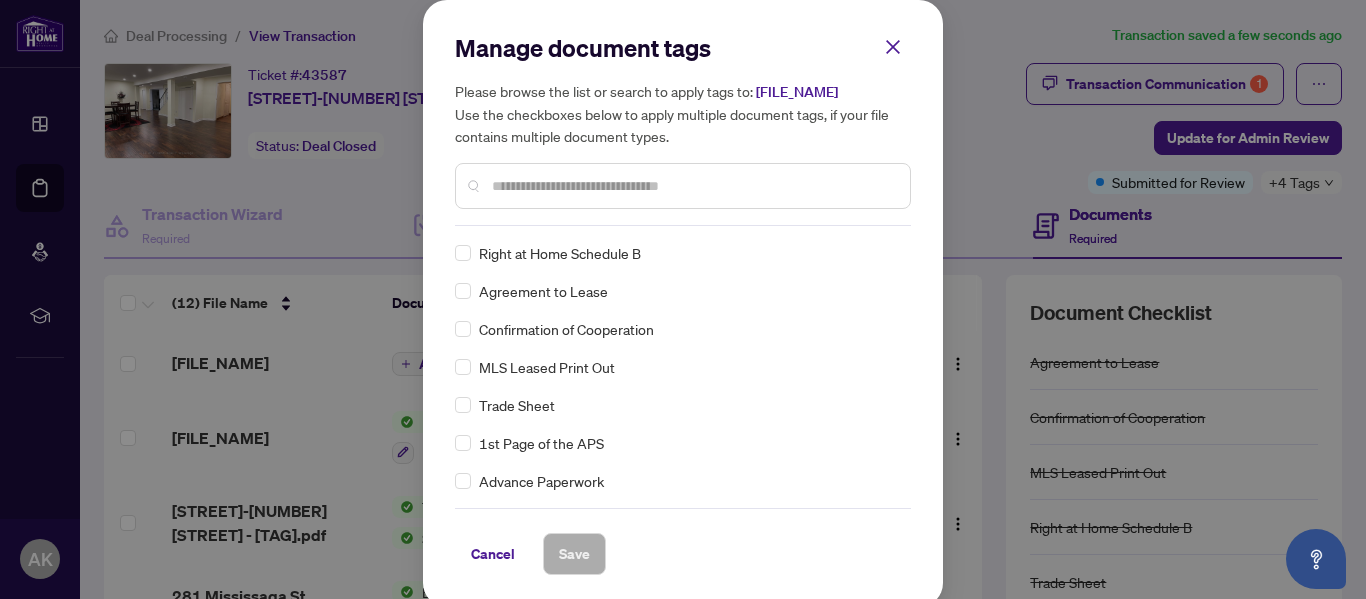 click at bounding box center [683, 186] 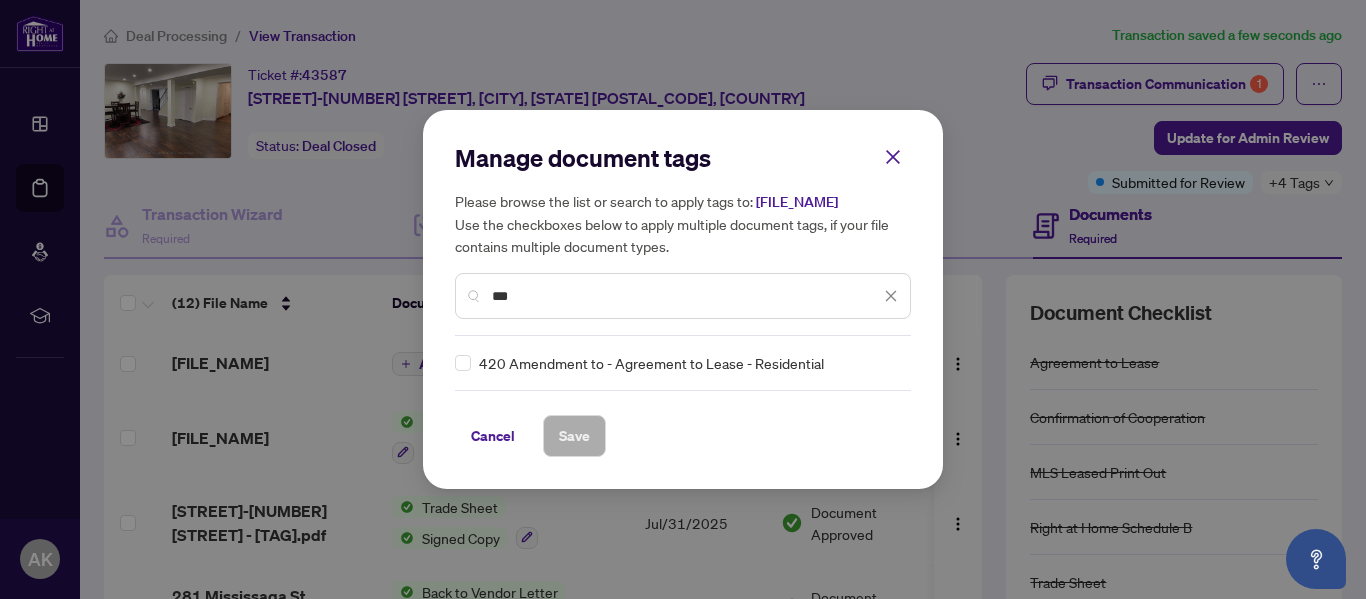 type on "***" 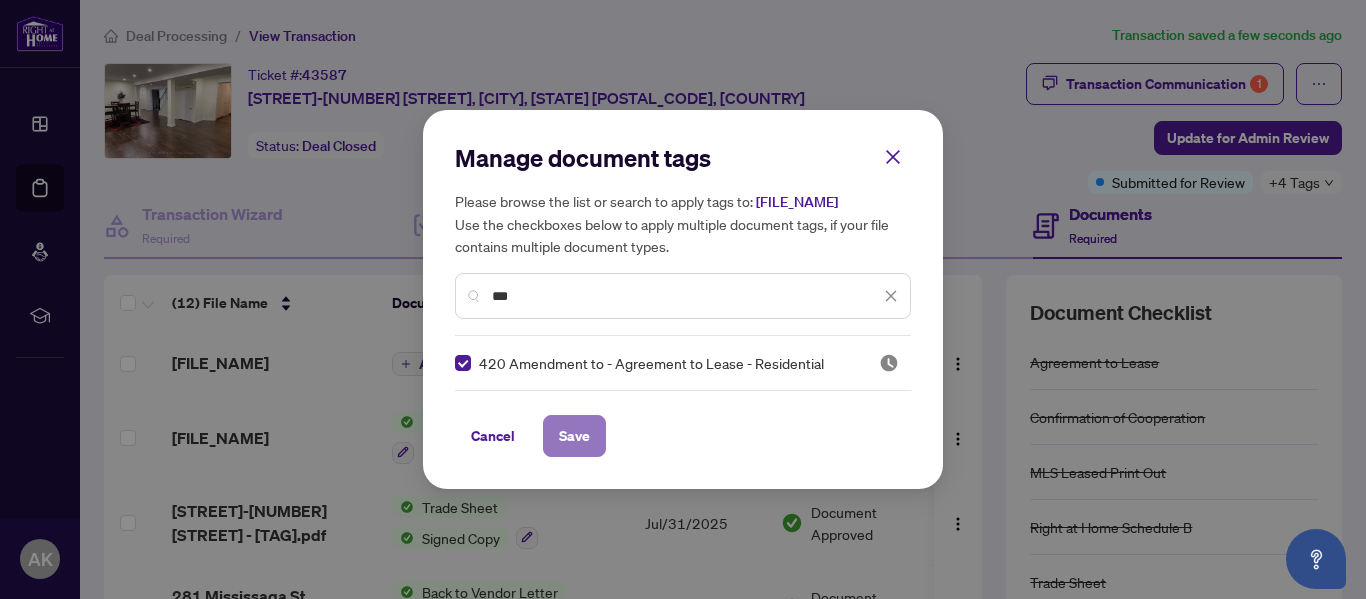 click on "Save" at bounding box center [574, 436] 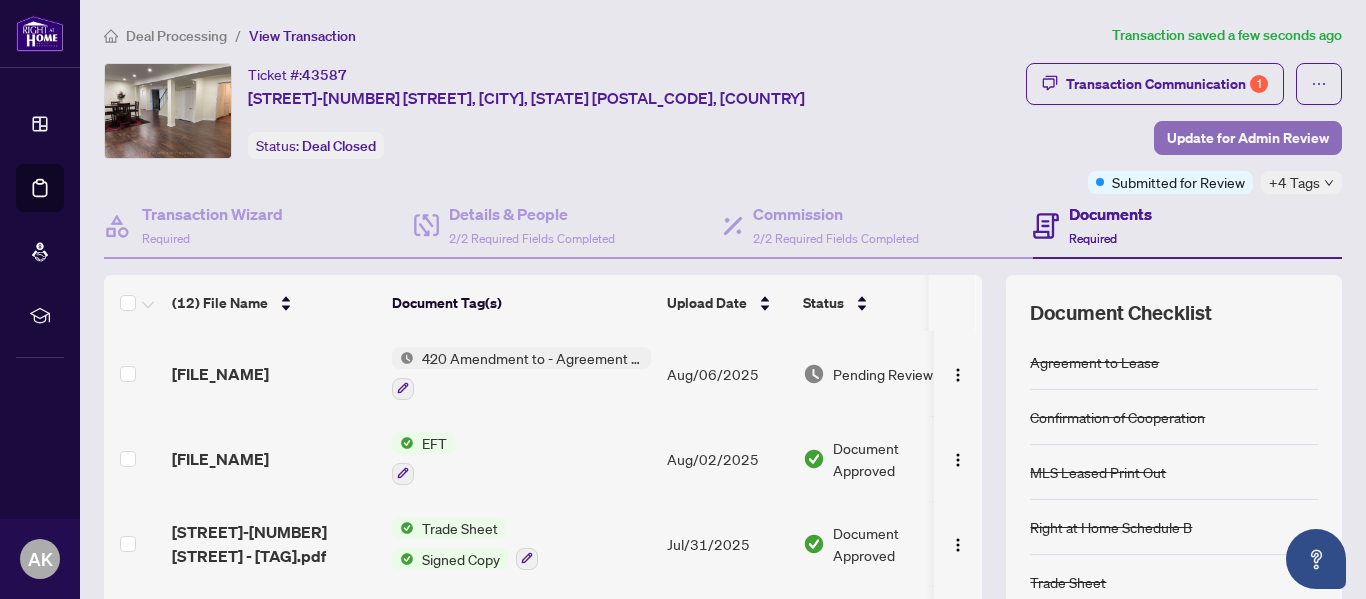 click on "Update for Admin Review" at bounding box center (1248, 138) 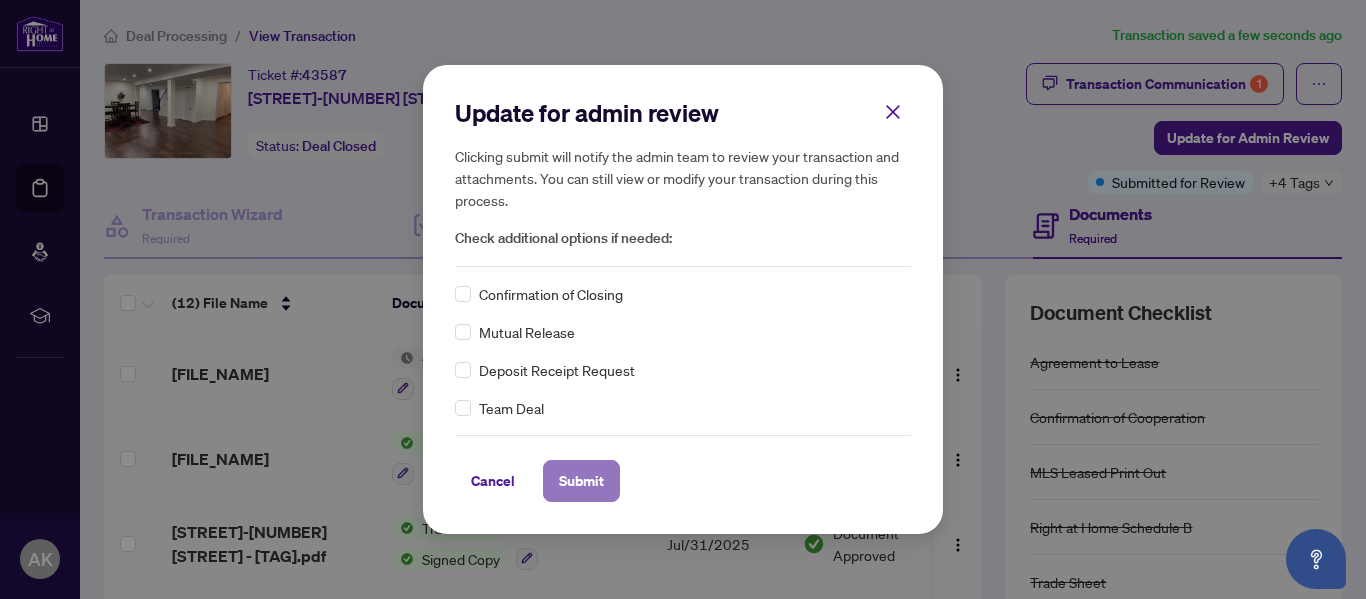 click on "Submit" at bounding box center [581, 481] 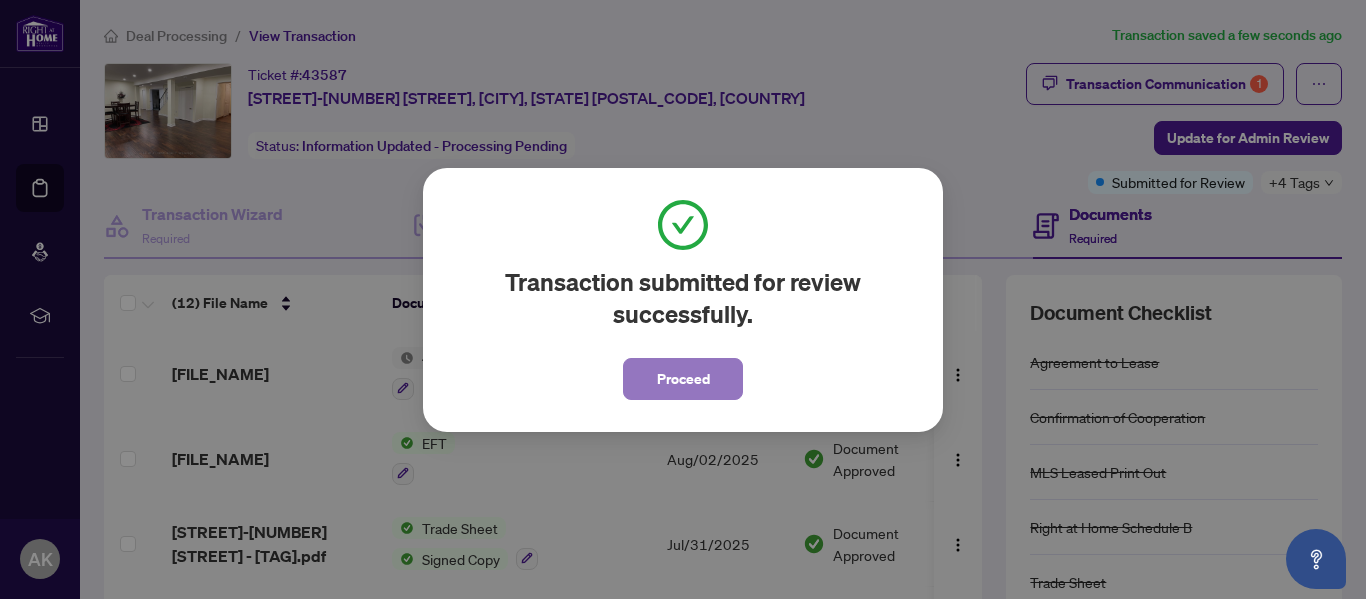 click on "Proceed" at bounding box center (683, 379) 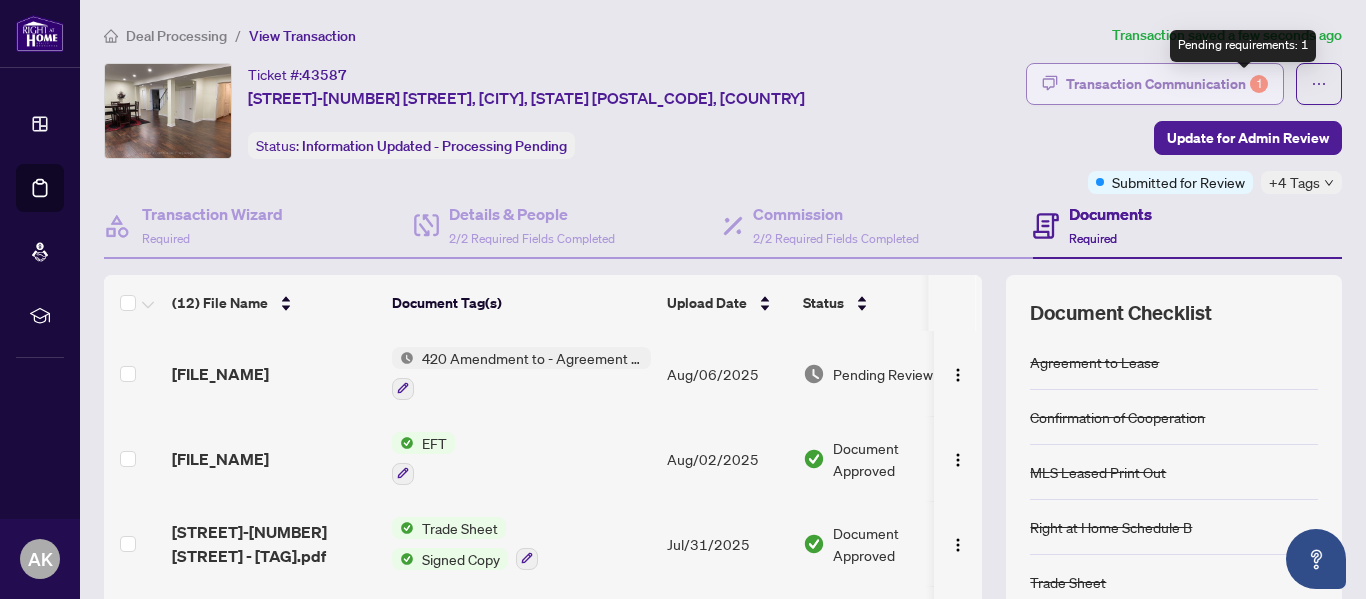 click on "1" at bounding box center [1259, 84] 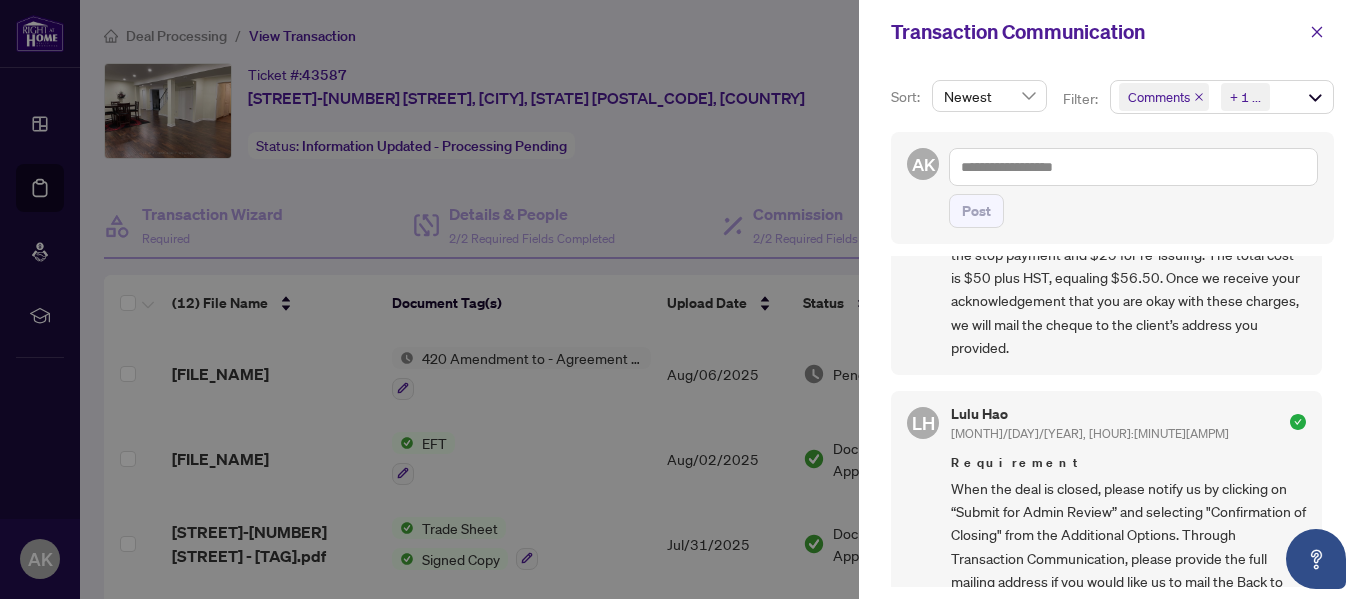 scroll, scrollTop: 800, scrollLeft: 0, axis: vertical 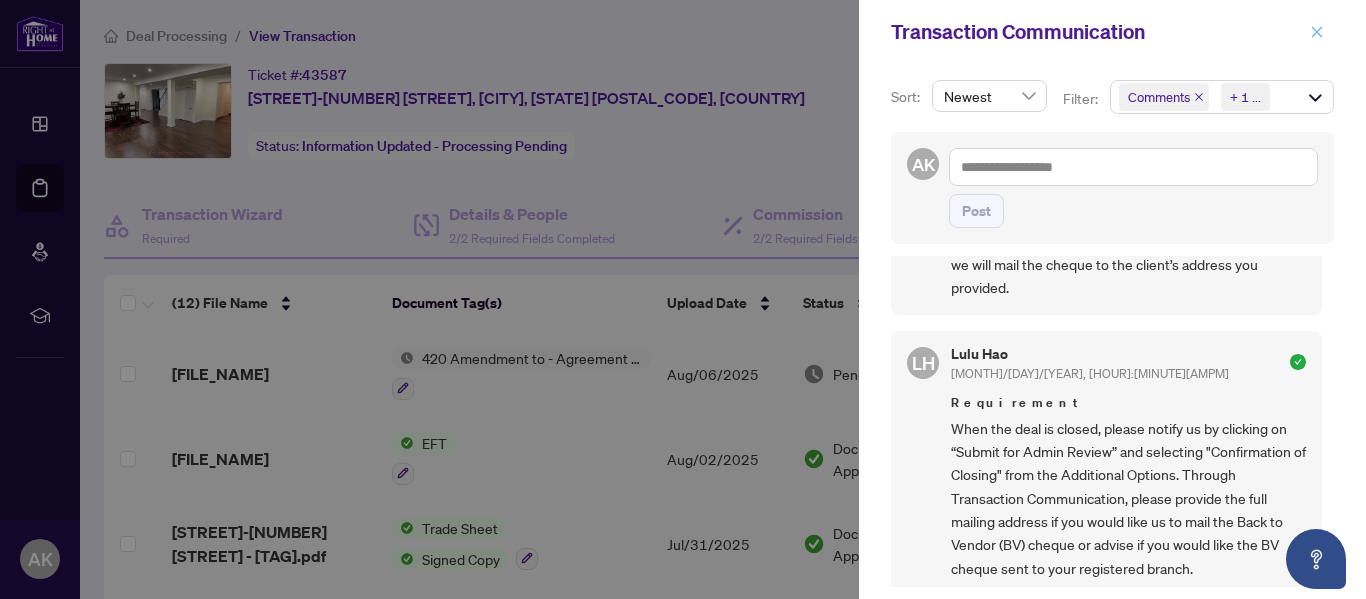 click 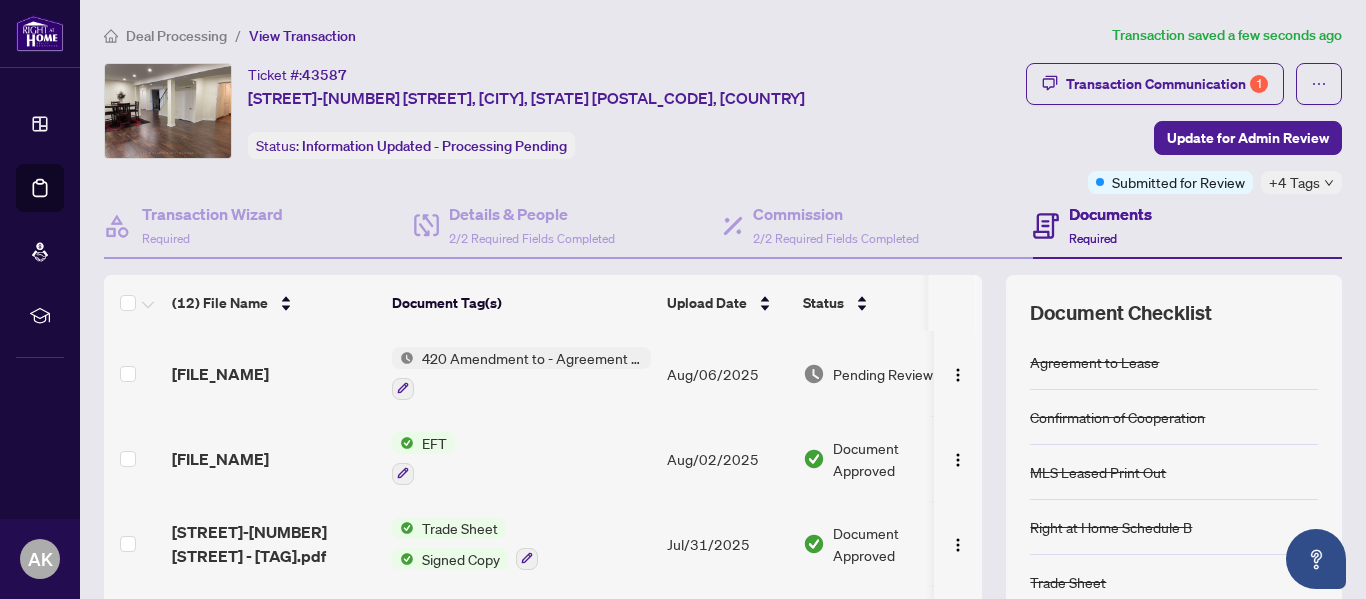 click on "Deal Processing" at bounding box center [176, 36] 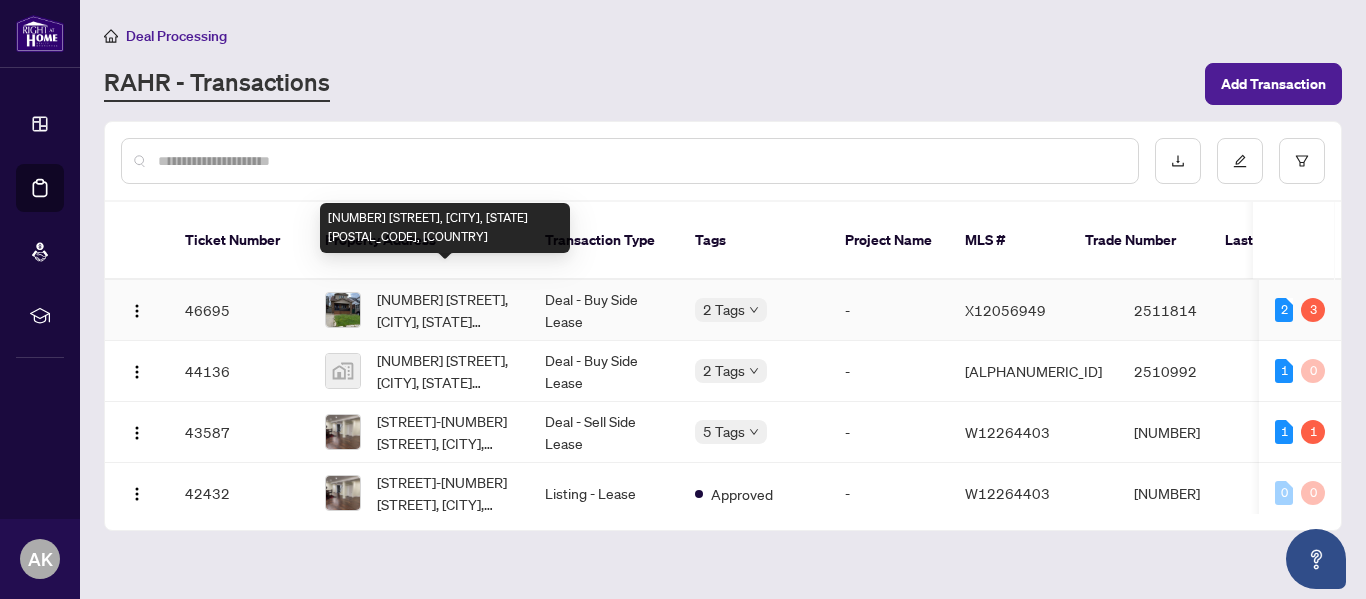 click on "[NUMBER] [STREET], [CITY], [STATE] [POSTAL_CODE], [COUNTRY]" at bounding box center (445, 310) 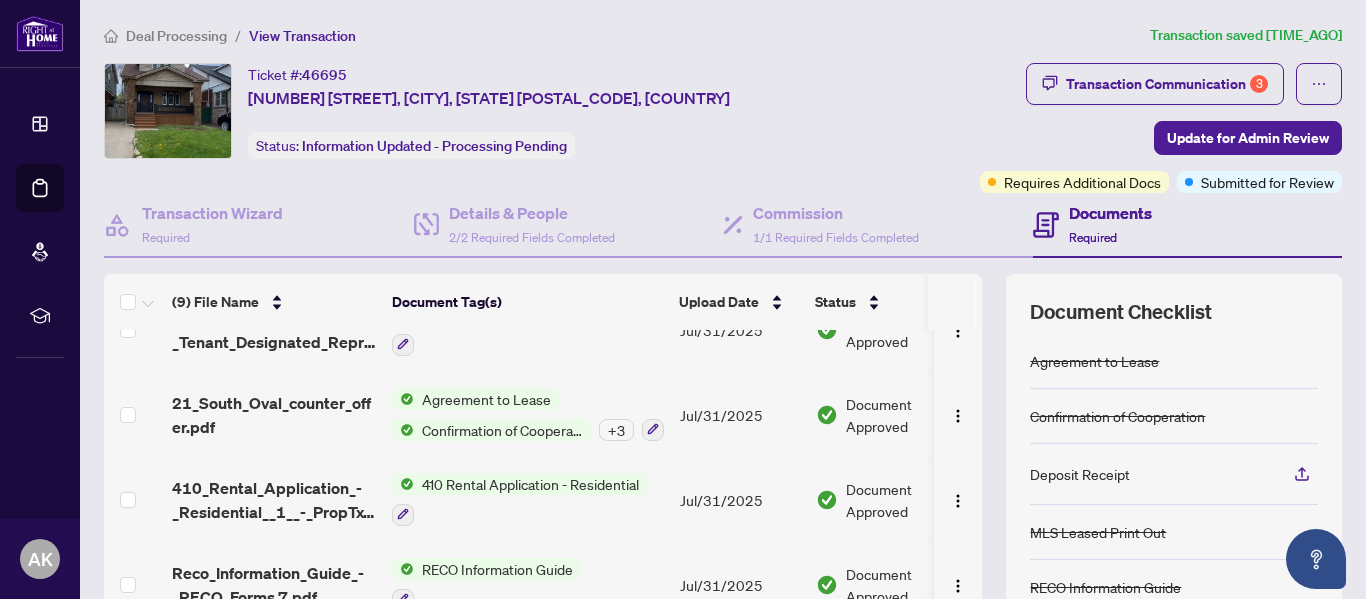 scroll, scrollTop: 465, scrollLeft: 0, axis: vertical 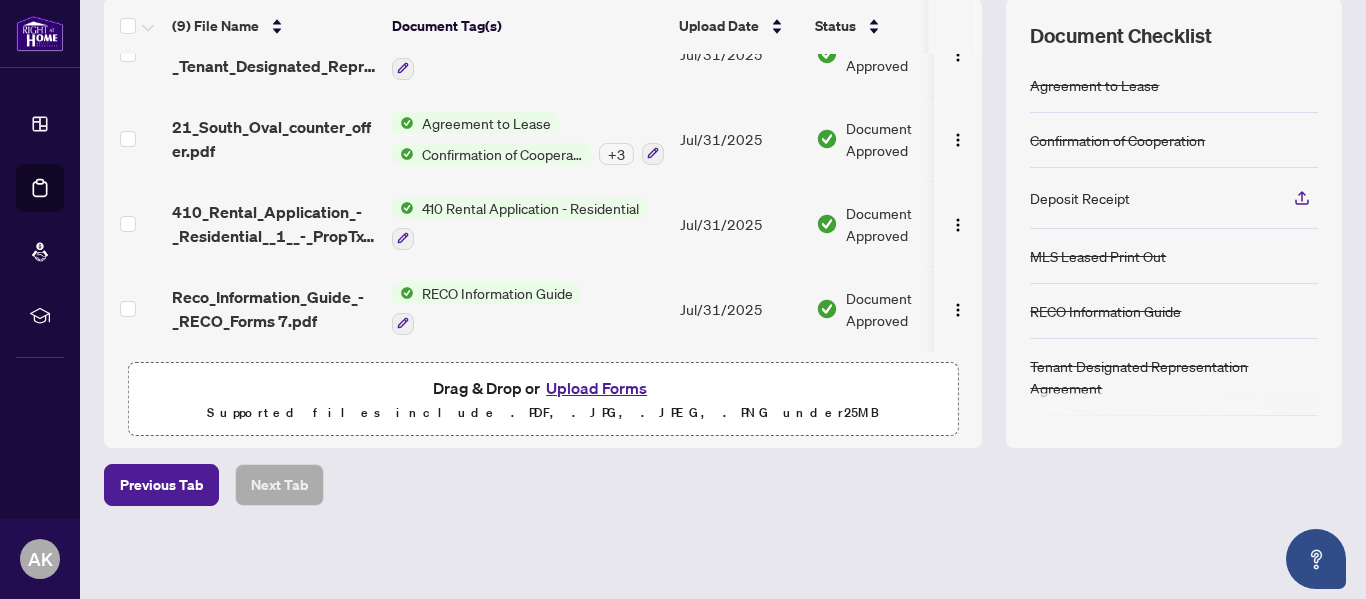 click on "Upload Forms" at bounding box center [596, 388] 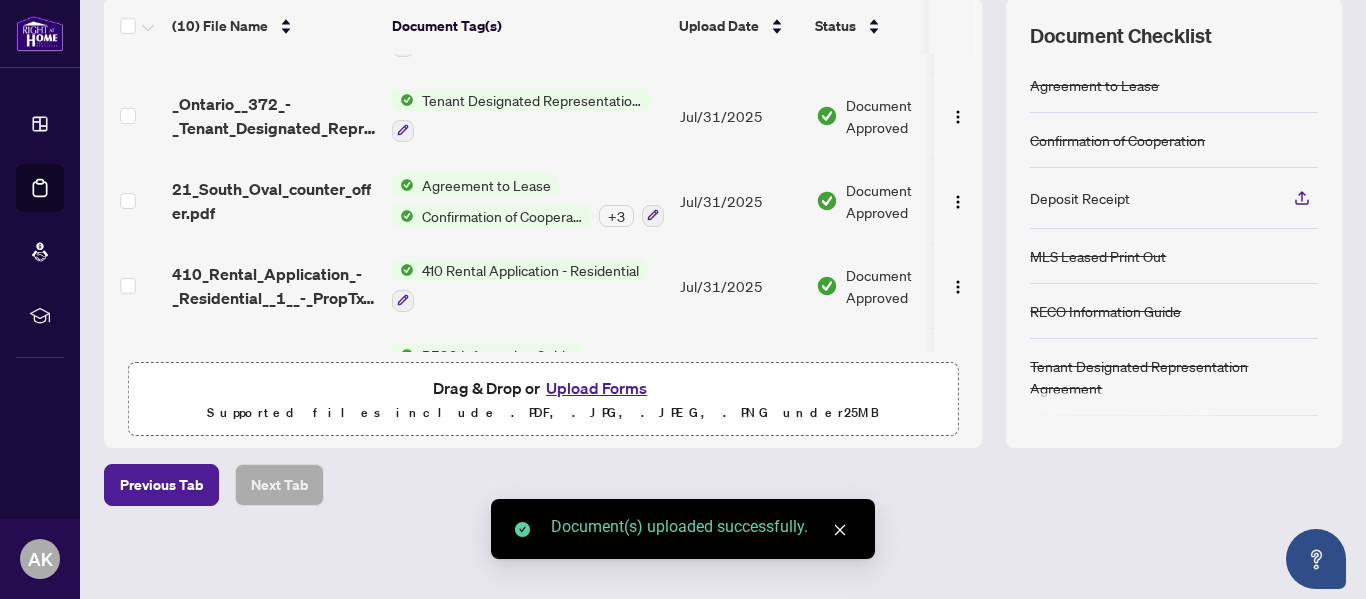 scroll, scrollTop: 0, scrollLeft: 0, axis: both 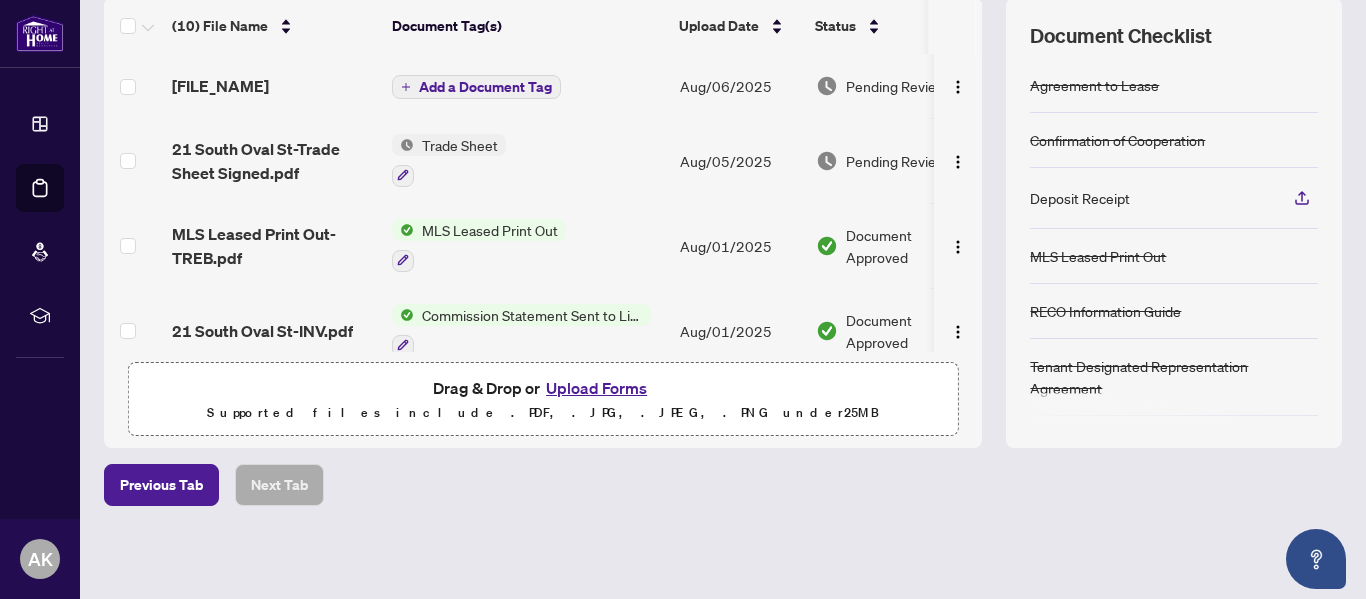 click on "Add a Document Tag" at bounding box center (485, 87) 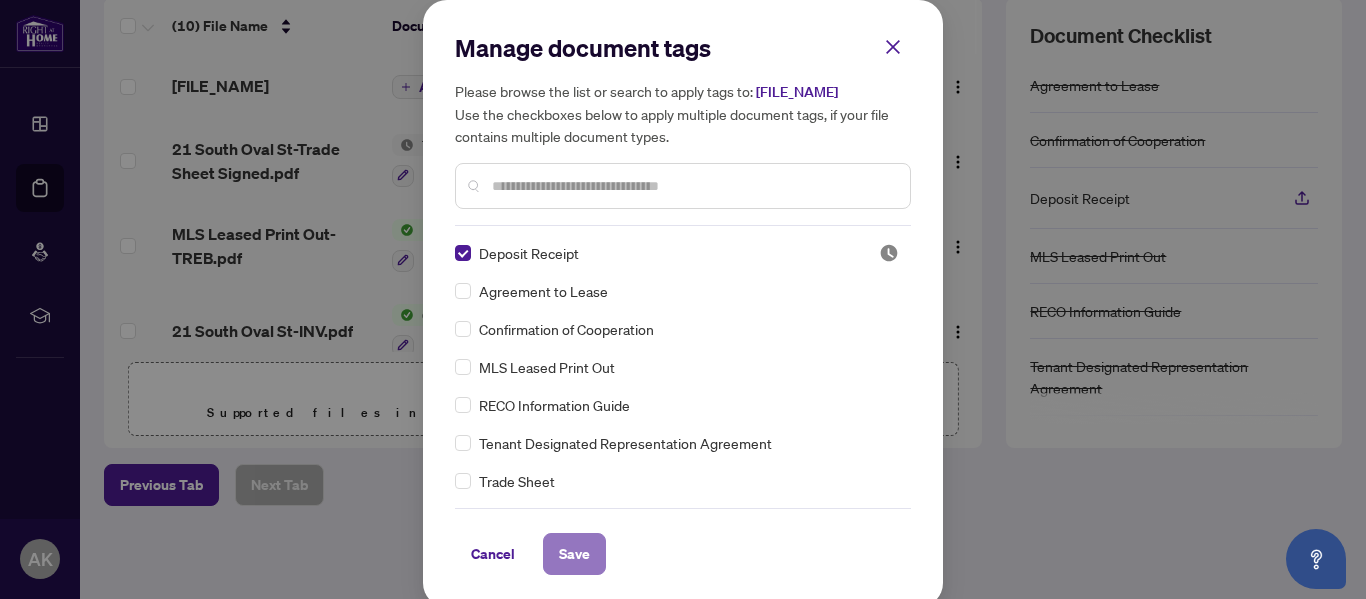 click on "Save" at bounding box center (574, 554) 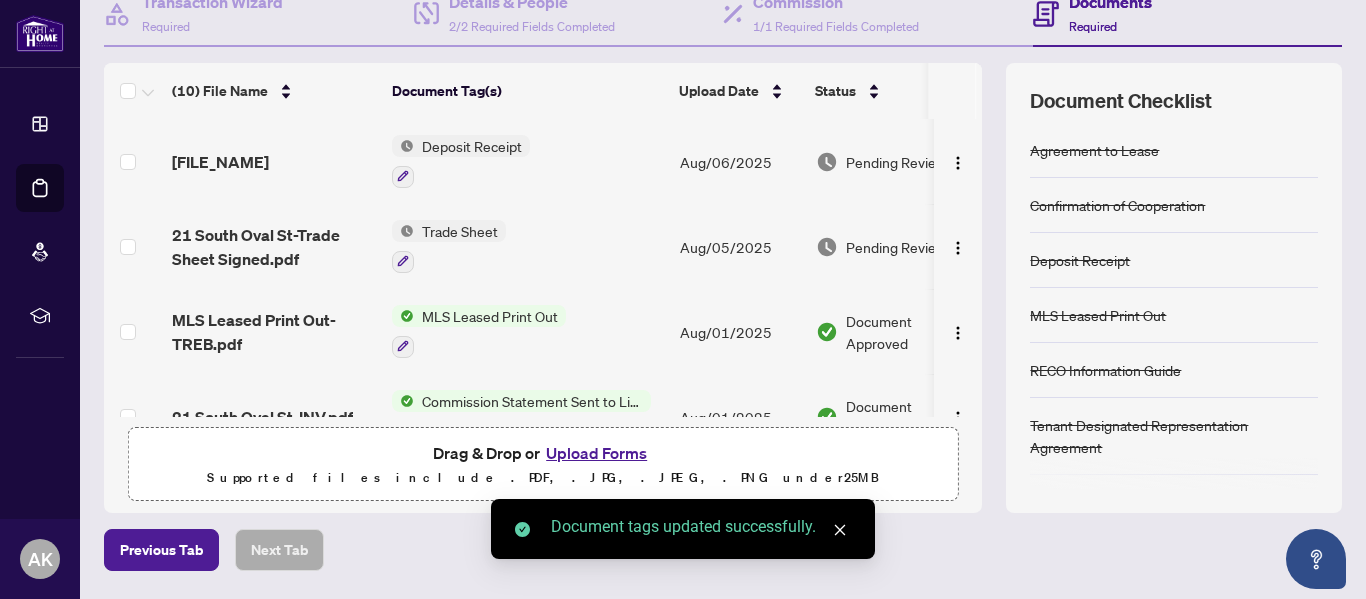 scroll, scrollTop: 0, scrollLeft: 0, axis: both 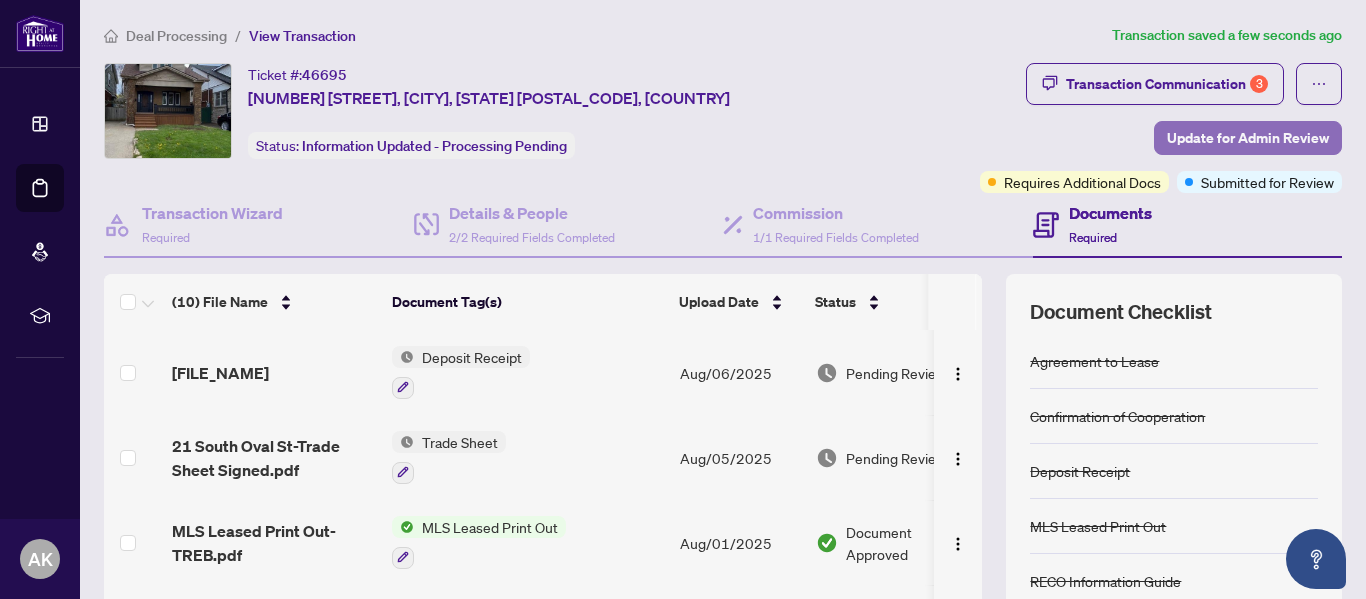 click on "Update for Admin Review" at bounding box center [1248, 138] 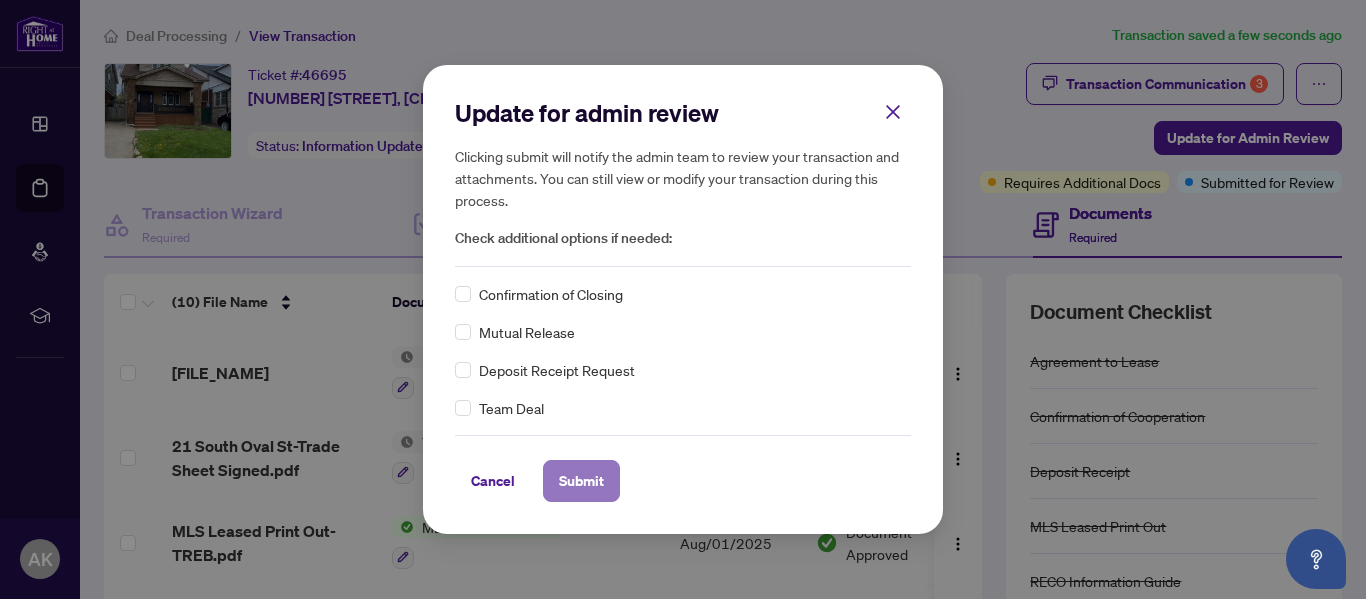 click on "Submit" at bounding box center [581, 481] 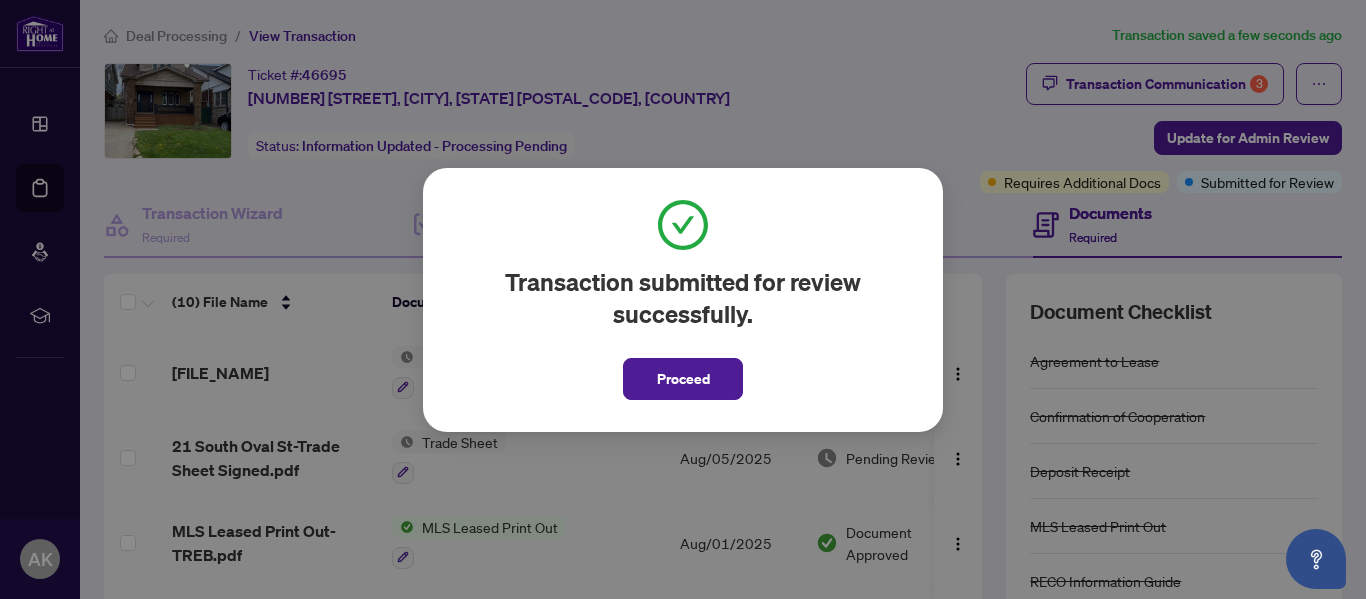click on "Proceed" at bounding box center (683, 379) 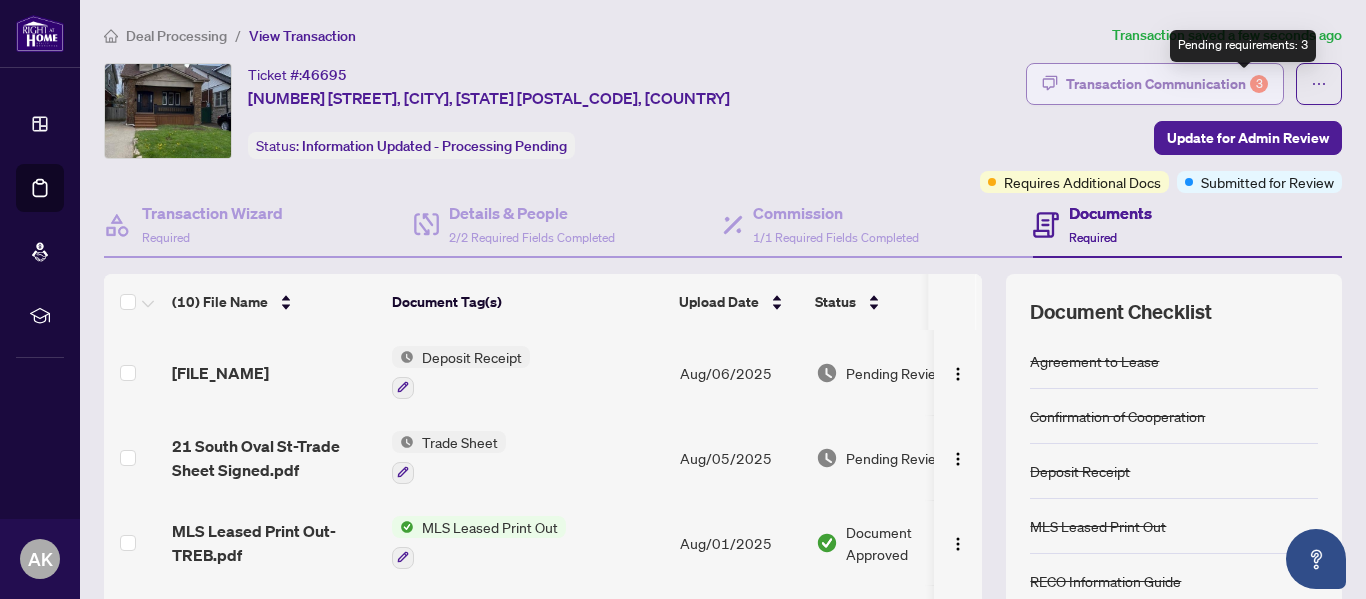 click on "3" at bounding box center [1259, 84] 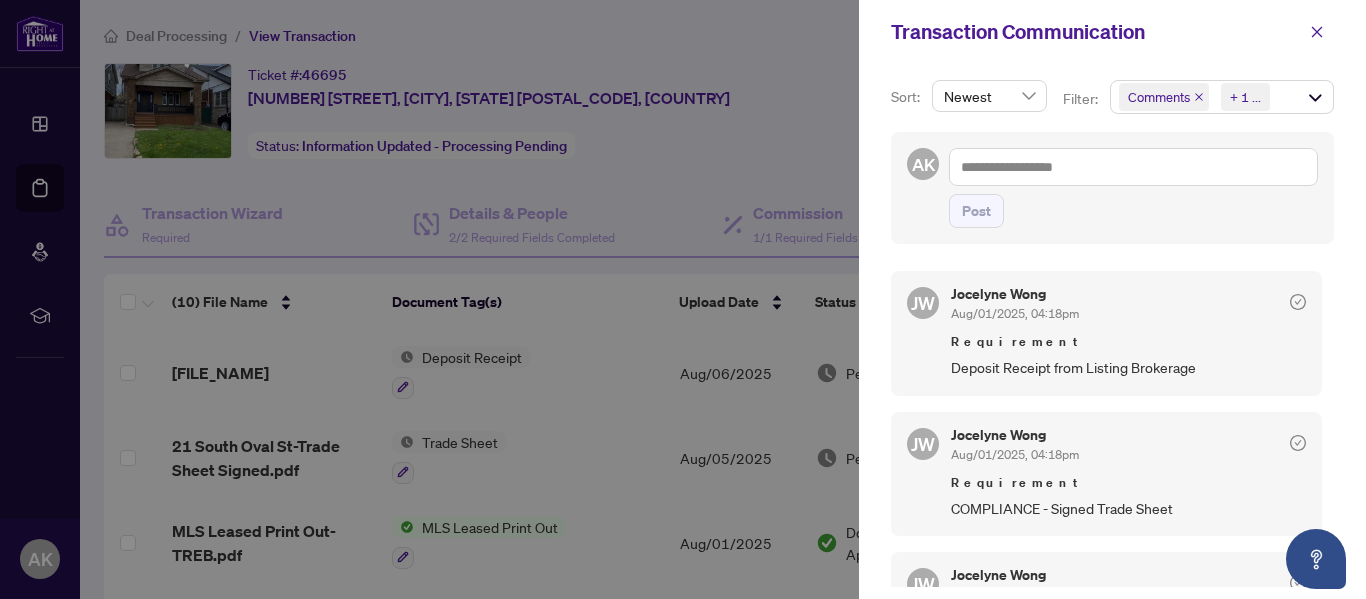scroll, scrollTop: 400, scrollLeft: 0, axis: vertical 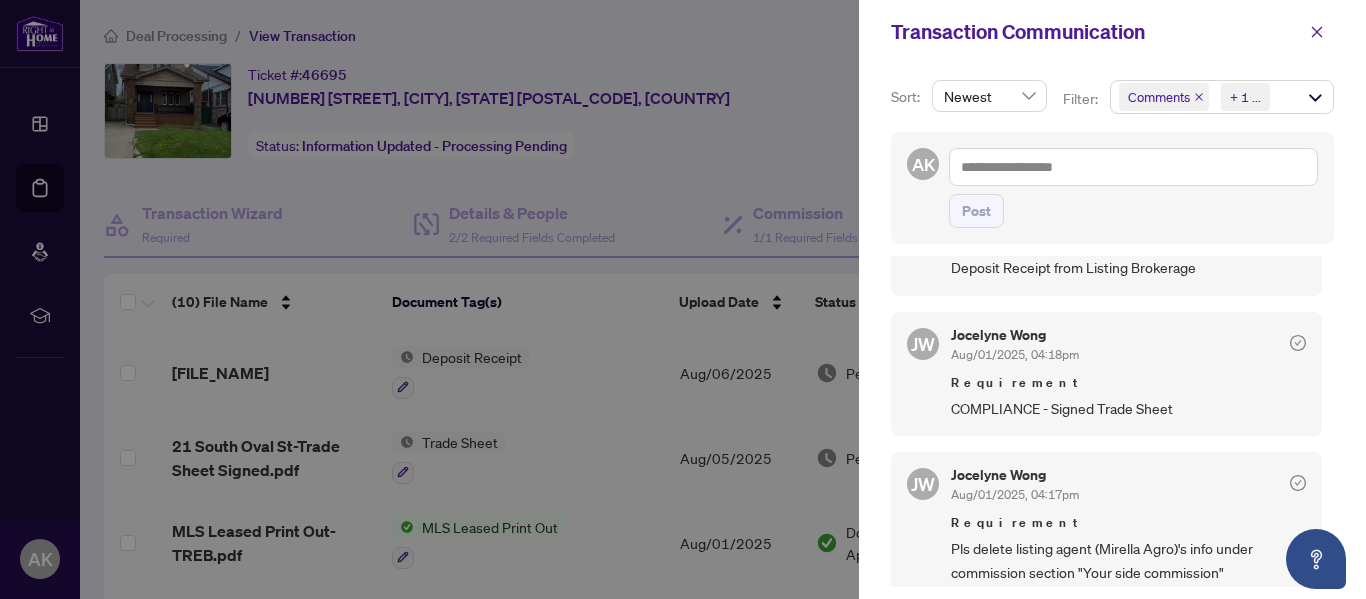 click at bounding box center (683, 299) 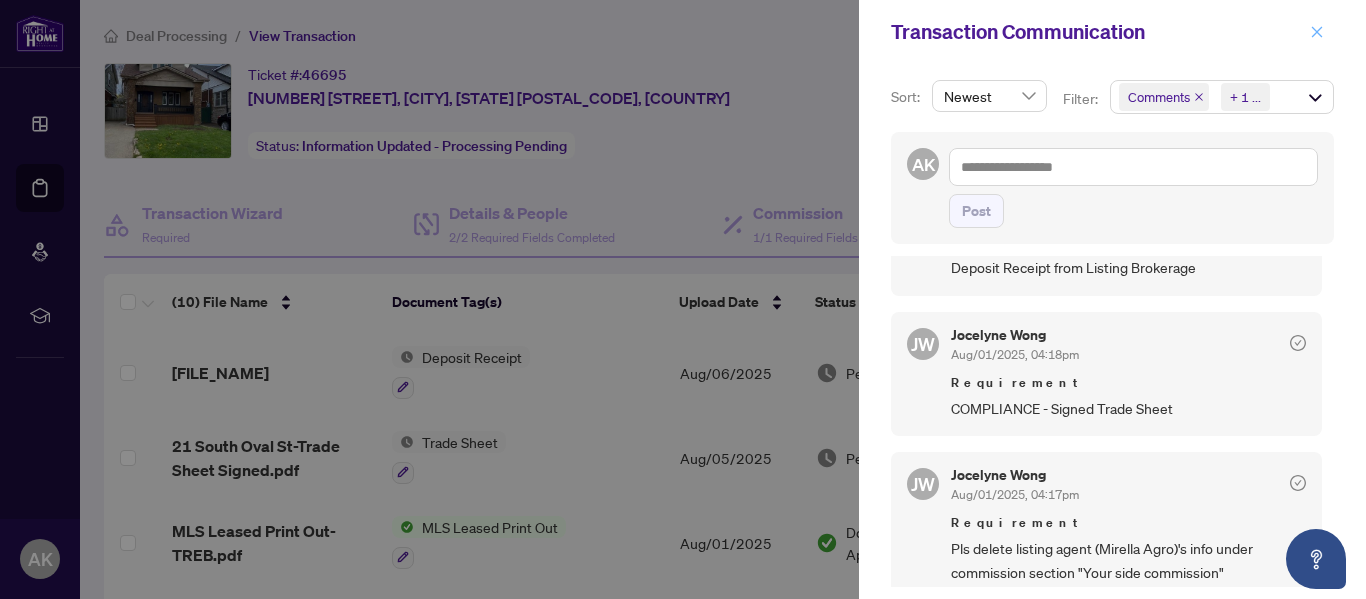 click 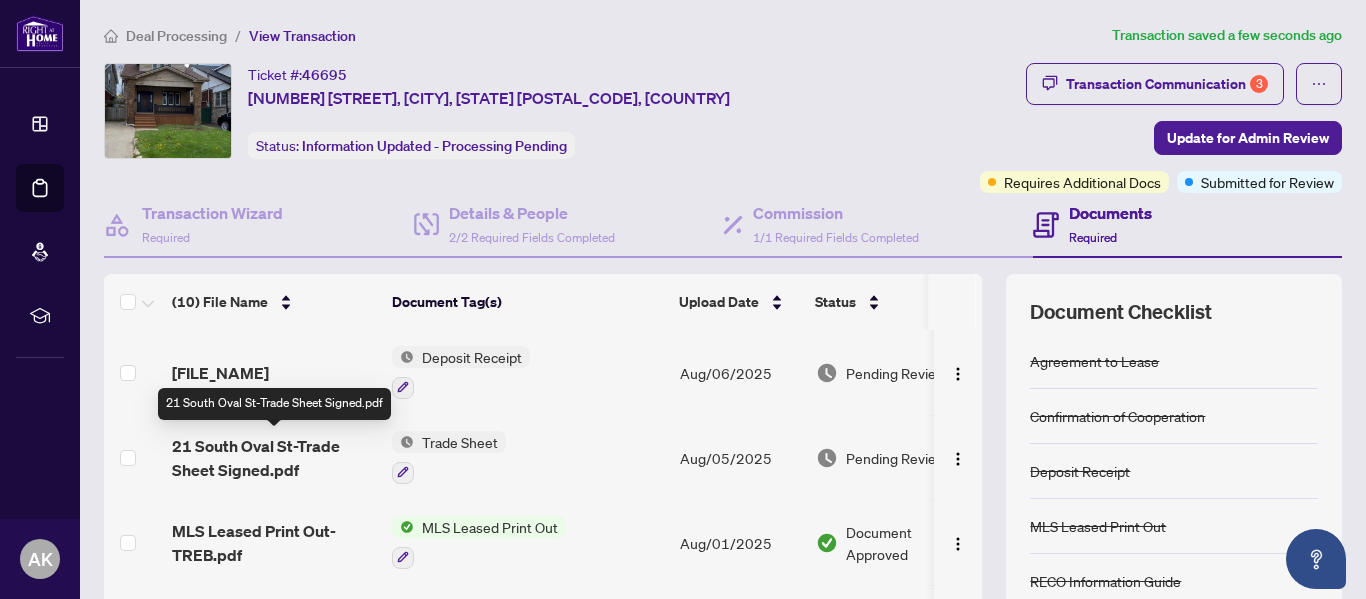 click on "21 South Oval St-Trade Sheet Signed.pdf" at bounding box center [274, 458] 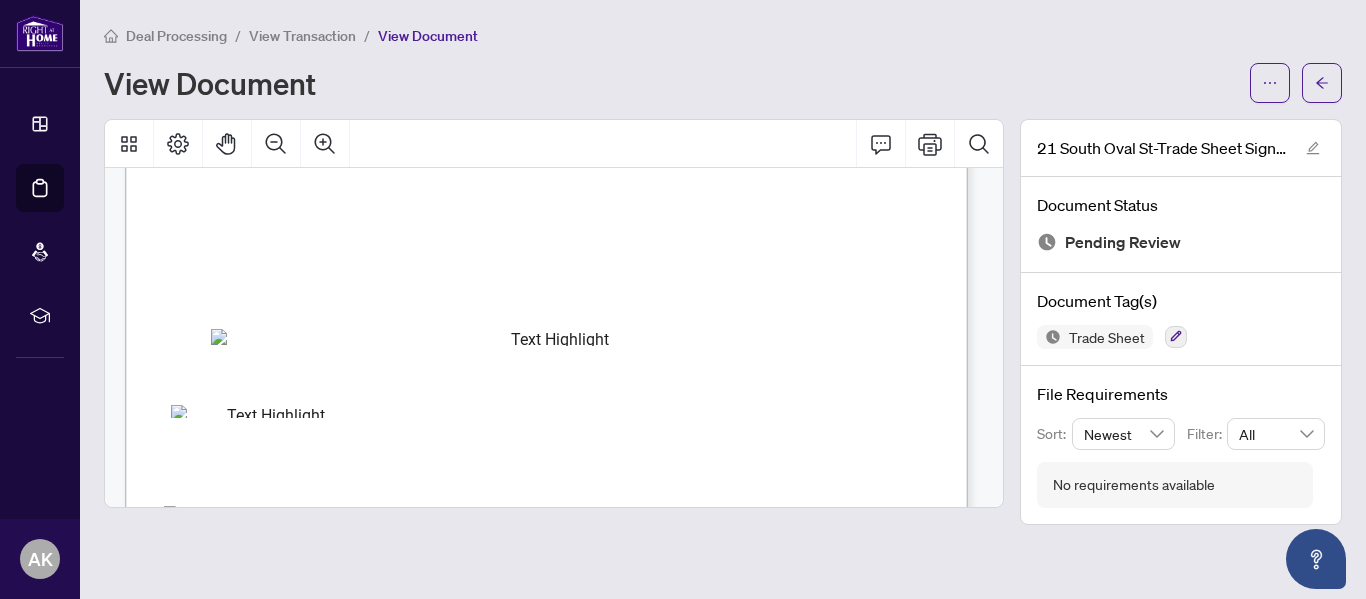 scroll, scrollTop: 0, scrollLeft: 0, axis: both 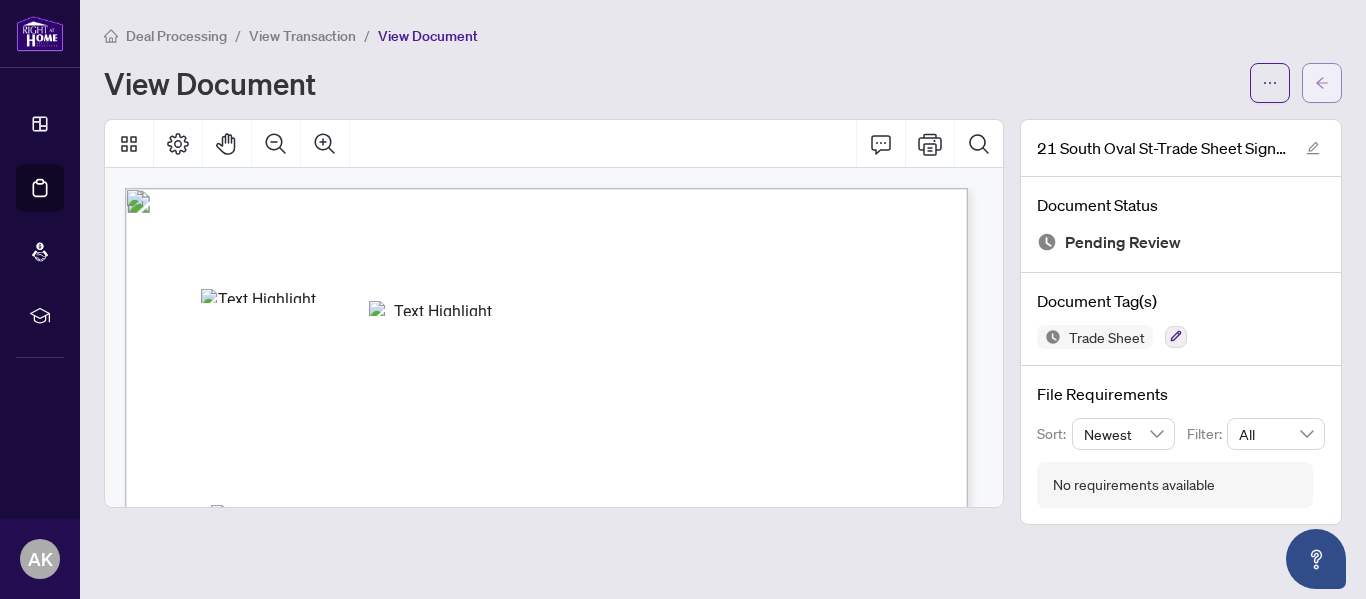 click 